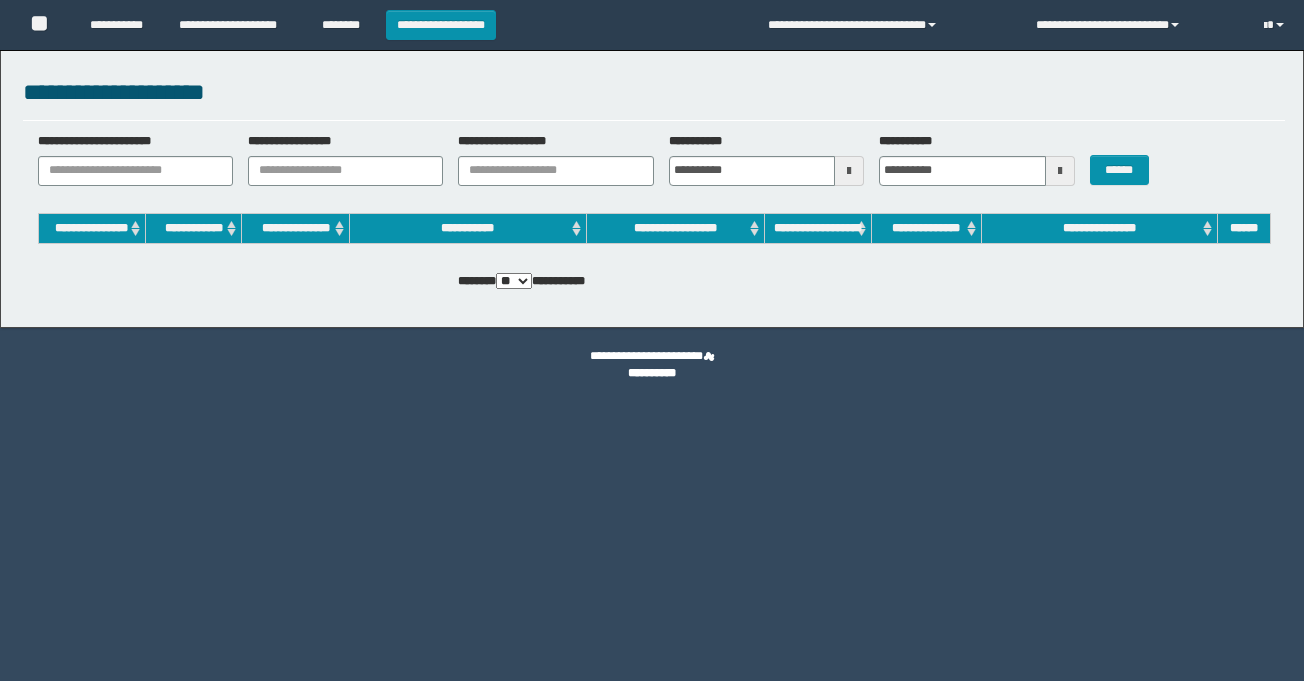 scroll, scrollTop: 0, scrollLeft: 0, axis: both 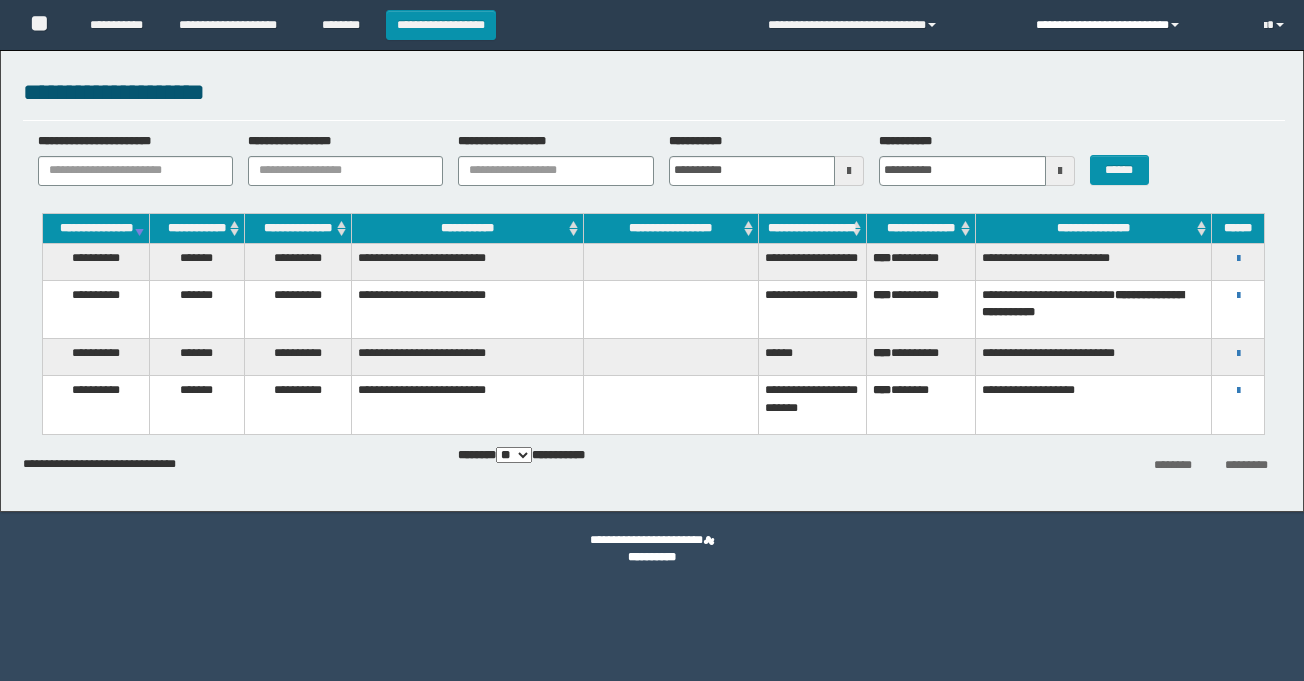 click on "**********" at bounding box center [1135, 25] 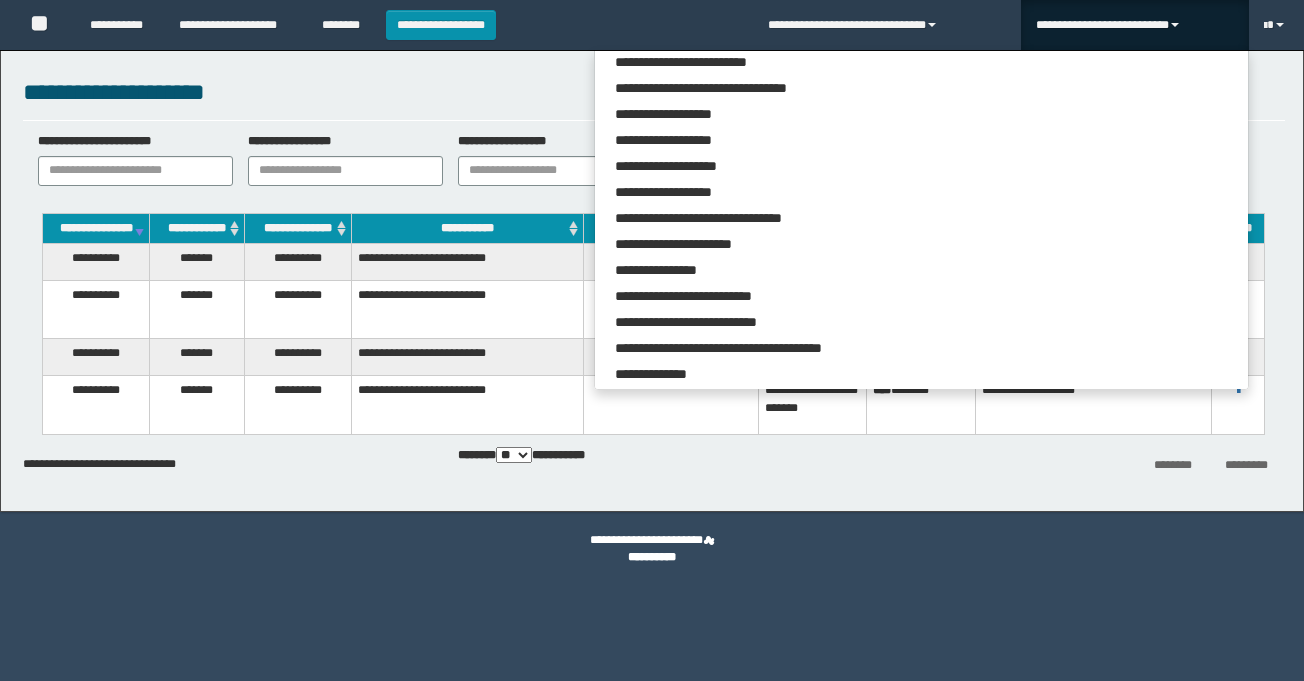 scroll, scrollTop: 2402, scrollLeft: 0, axis: vertical 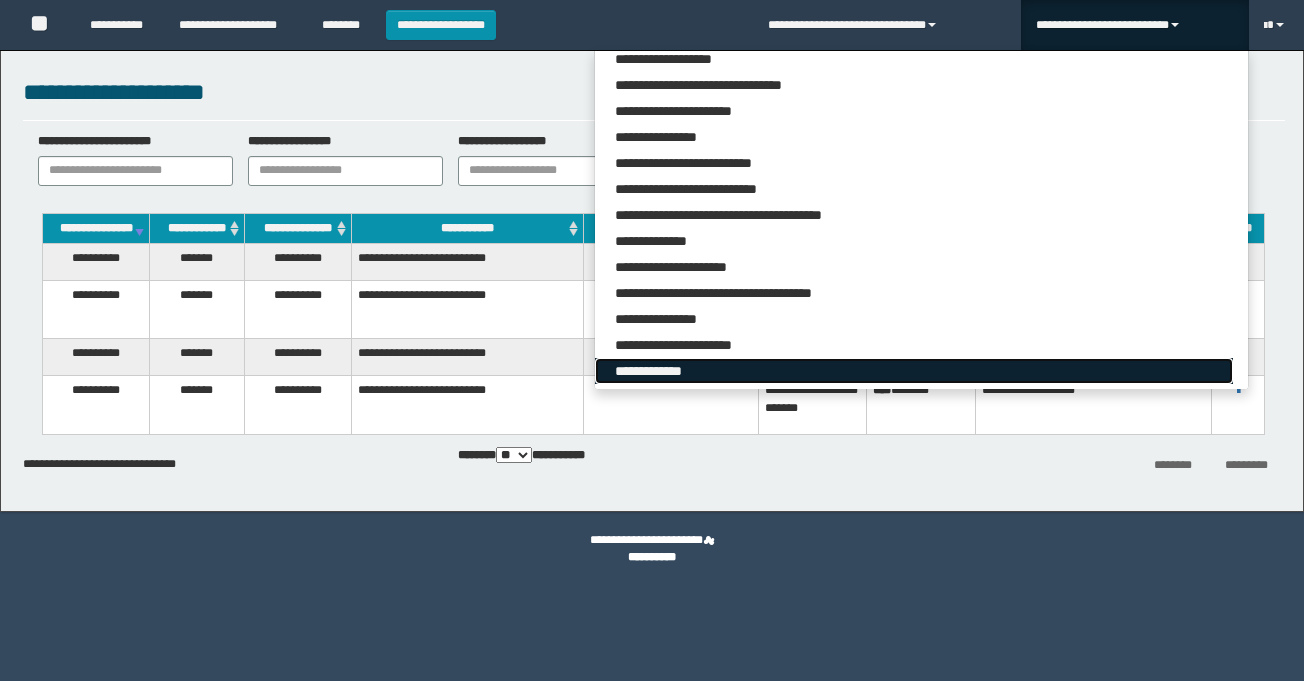 click on "**********" at bounding box center (913, 371) 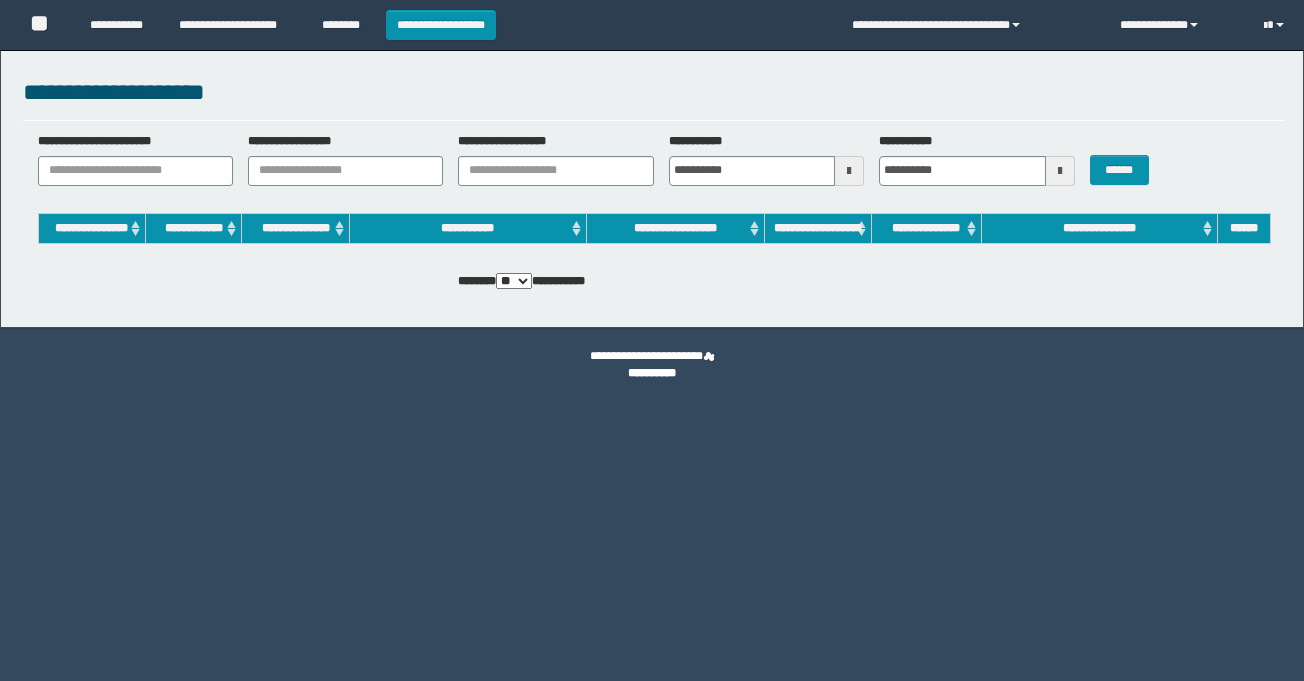 scroll, scrollTop: 0, scrollLeft: 0, axis: both 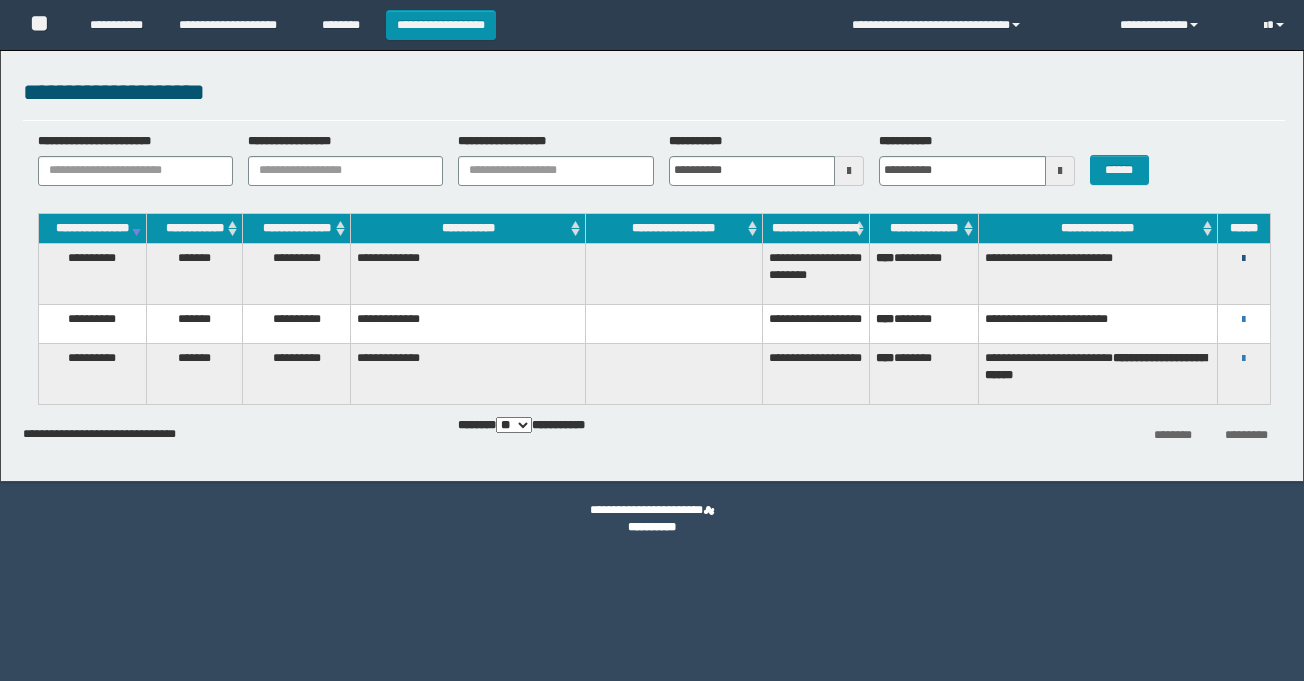 click at bounding box center [1243, 259] 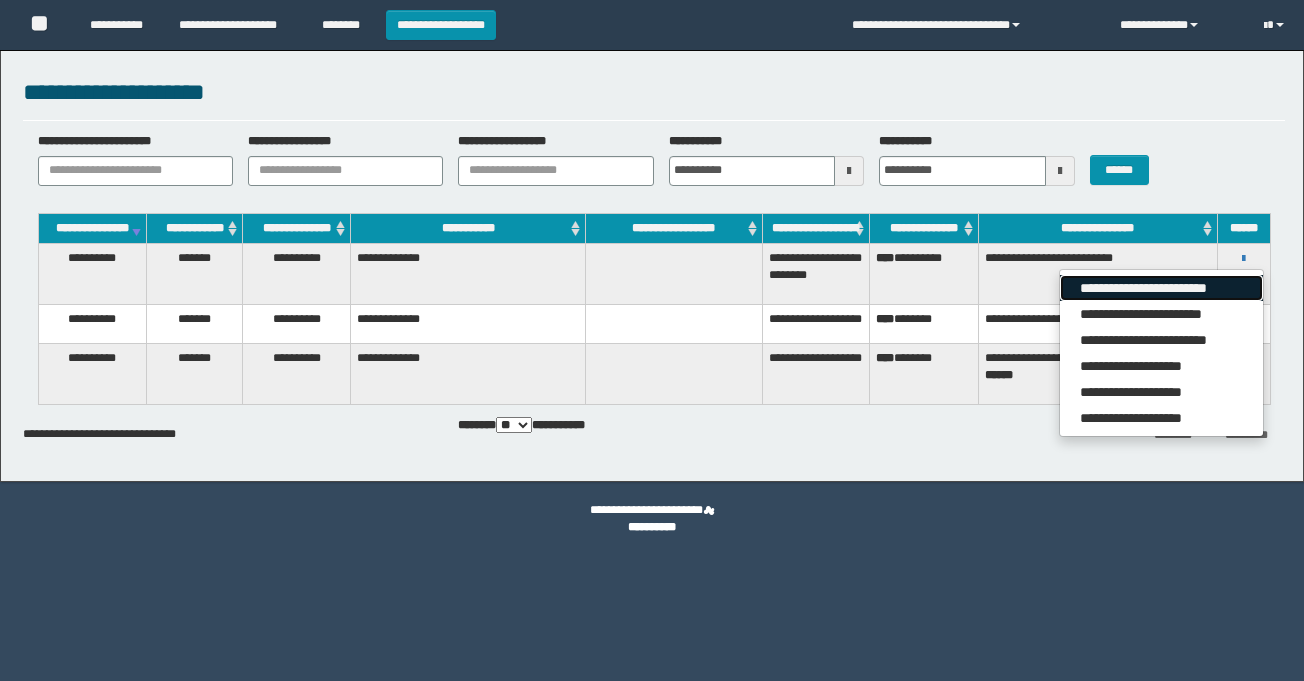 click on "**********" at bounding box center (1161, 288) 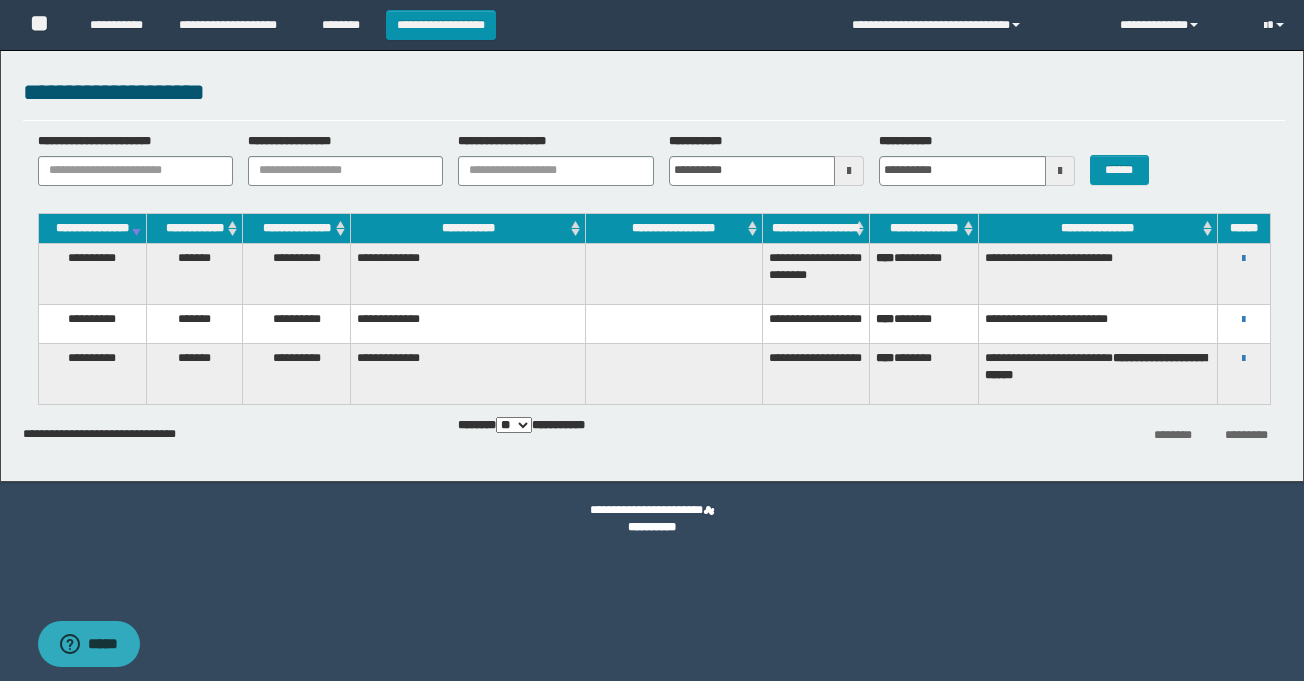scroll, scrollTop: 0, scrollLeft: 0, axis: both 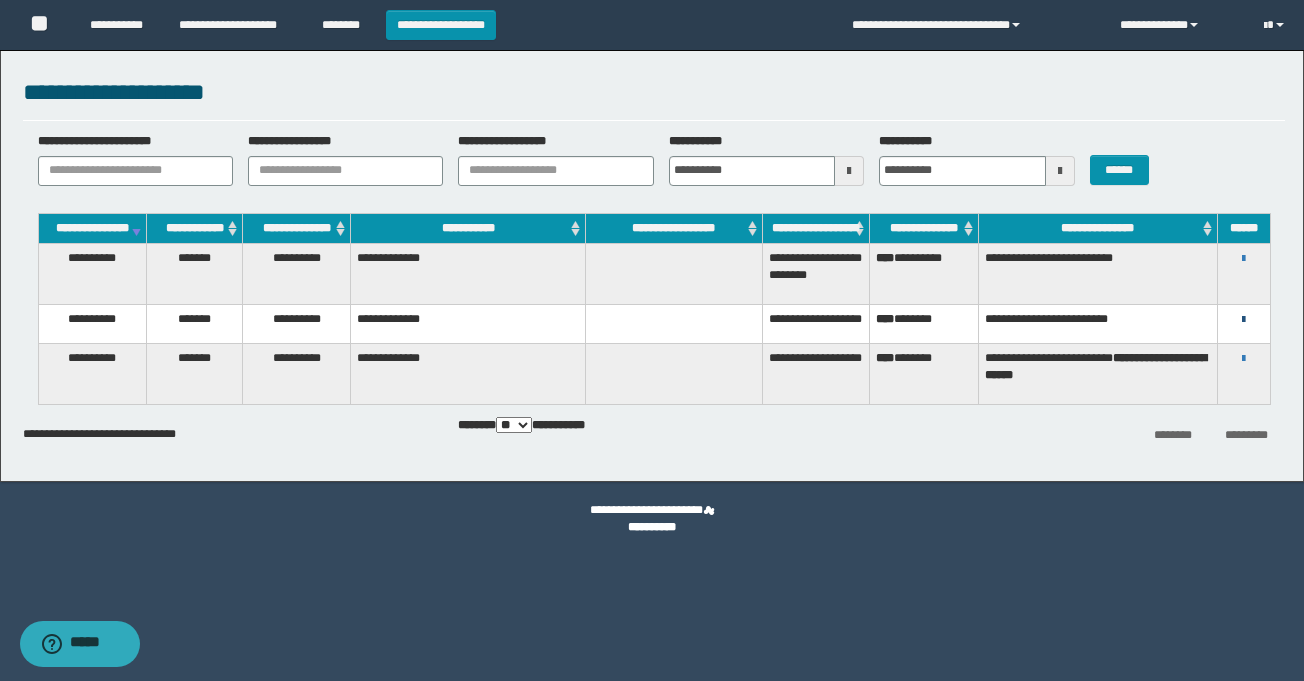click on "**********" at bounding box center (1244, 319) 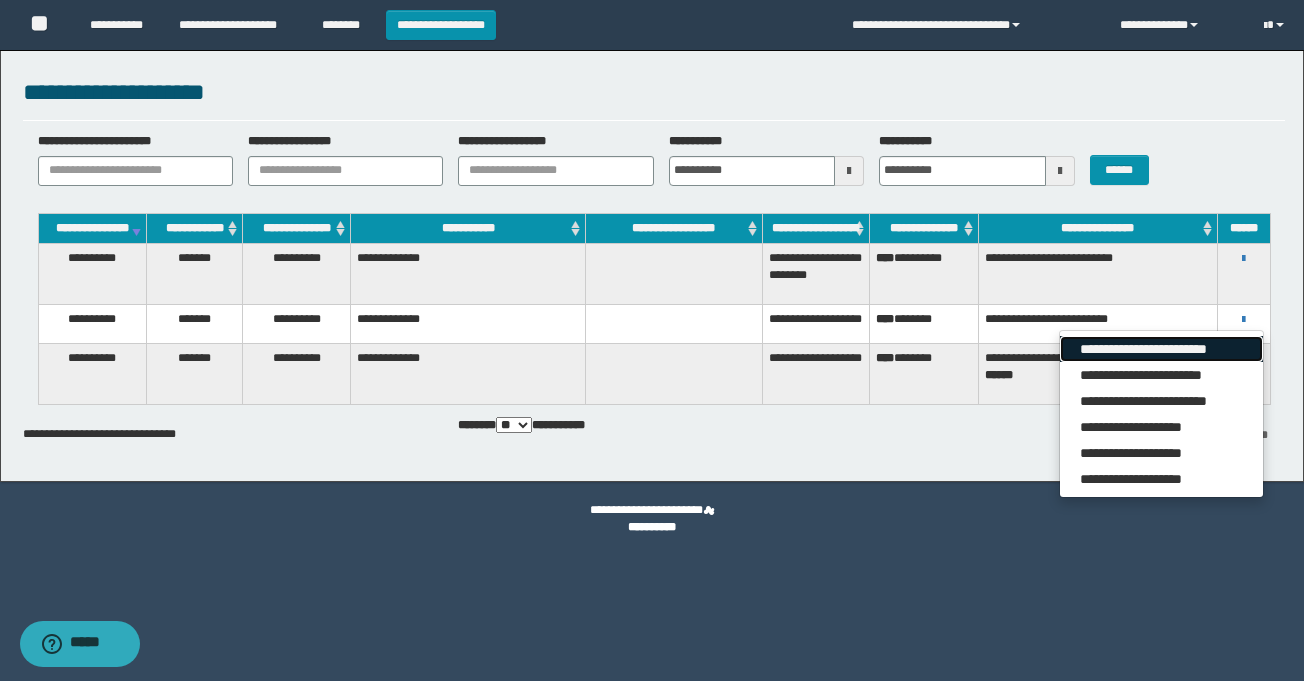 click on "**********" at bounding box center (1161, 349) 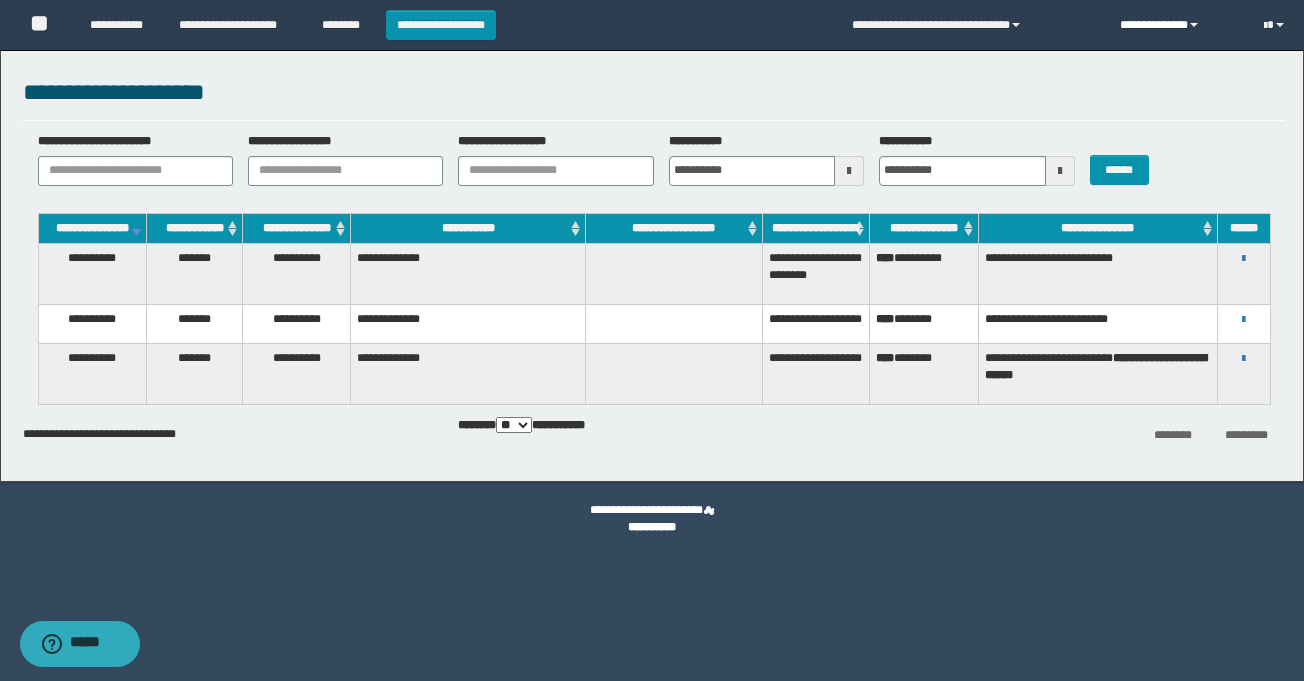 click on "**********" at bounding box center [1177, 25] 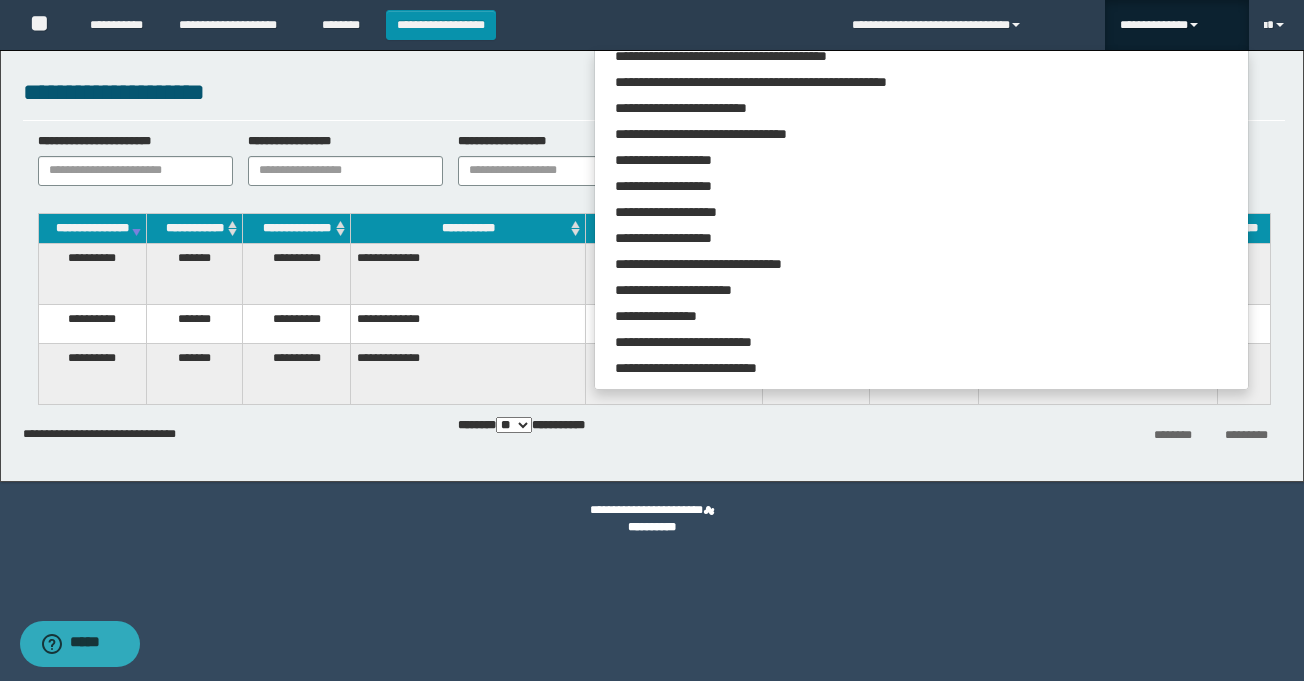 scroll, scrollTop: 2202, scrollLeft: 0, axis: vertical 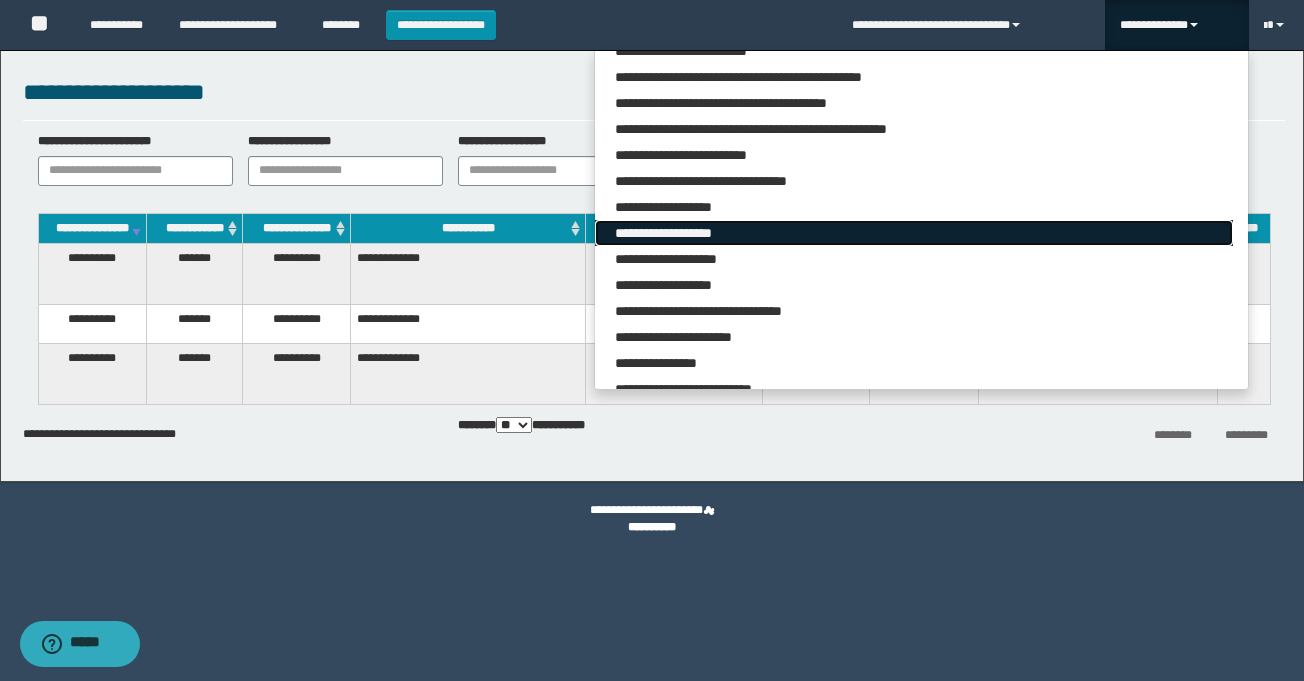 click on "**********" at bounding box center [913, 233] 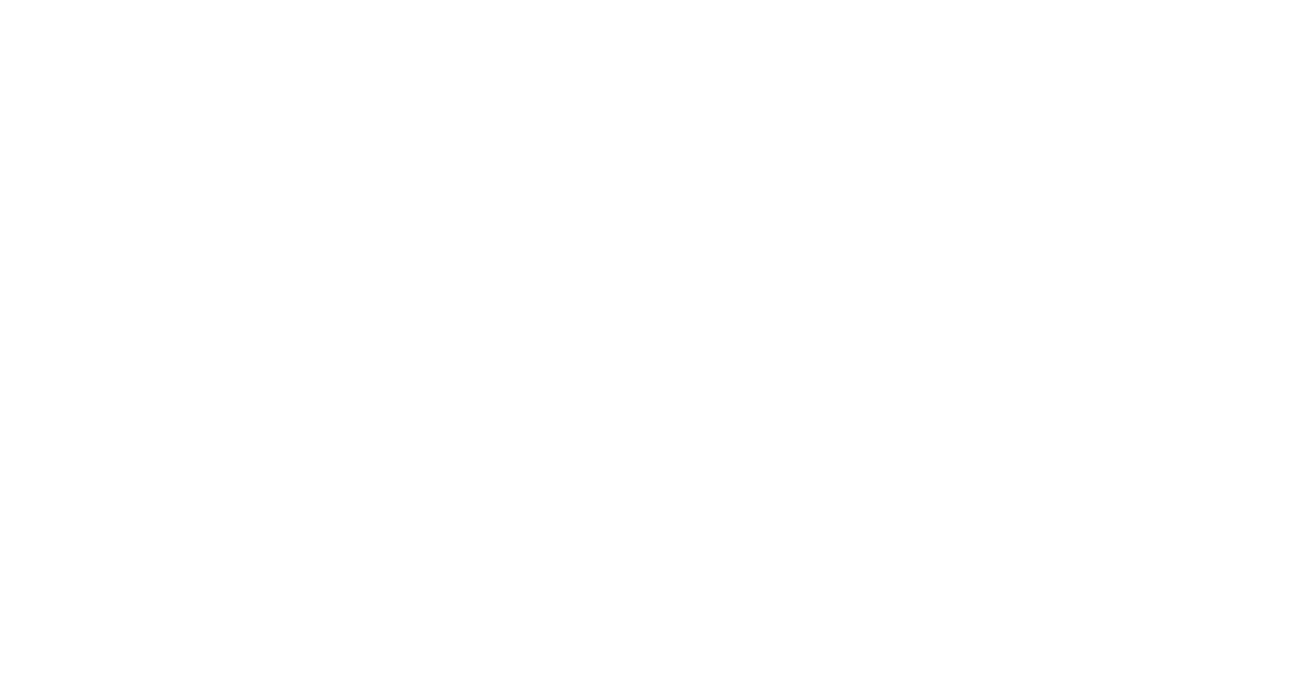 scroll, scrollTop: 0, scrollLeft: 0, axis: both 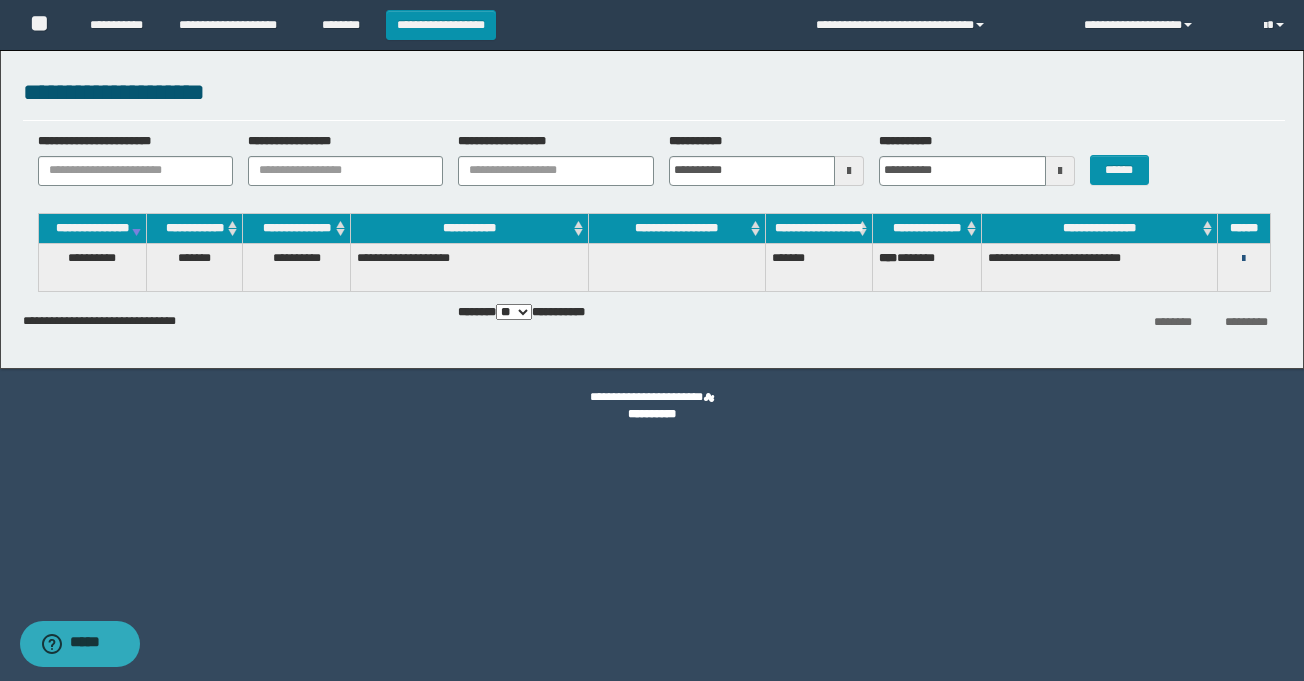 click at bounding box center (1243, 259) 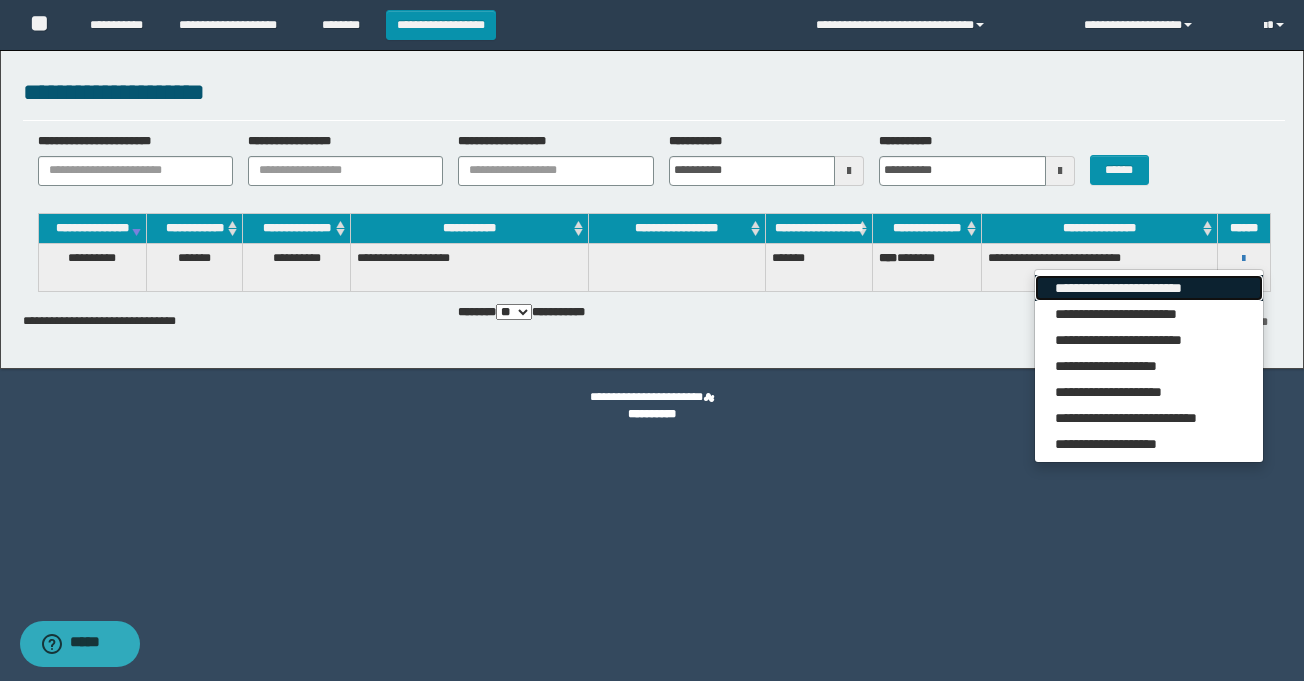 click on "**********" at bounding box center (1149, 288) 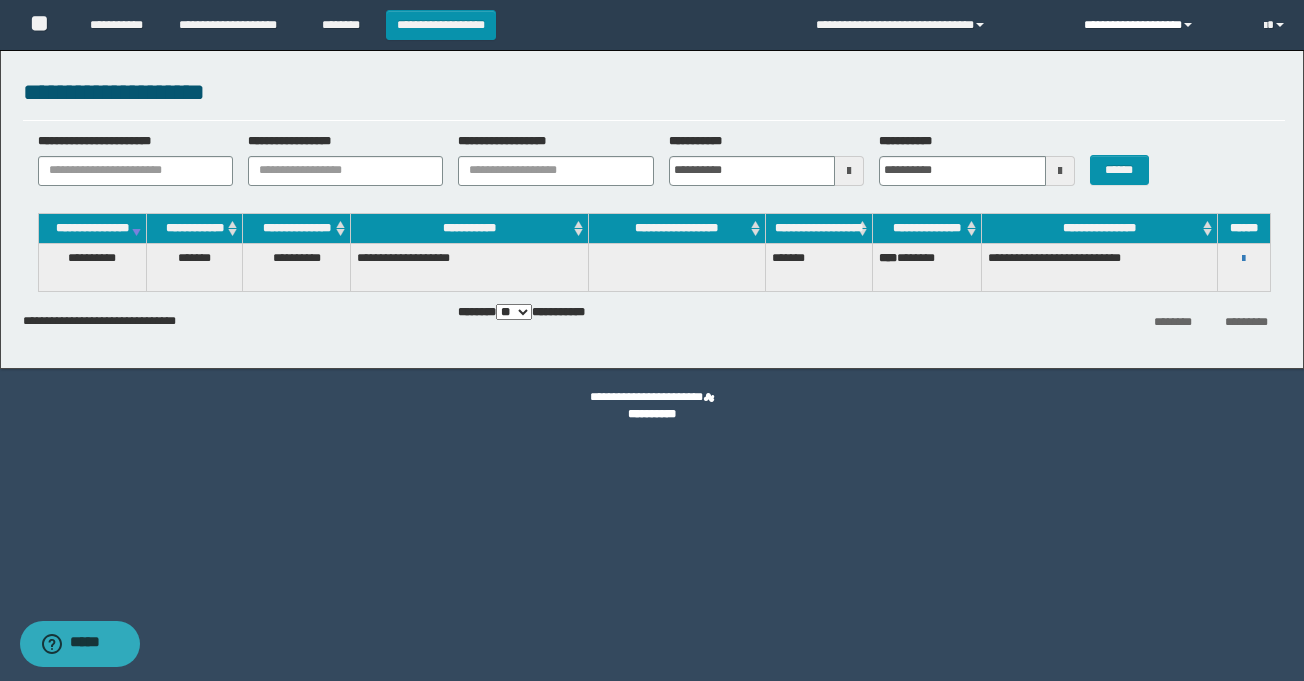 click on "**********" at bounding box center (1159, 25) 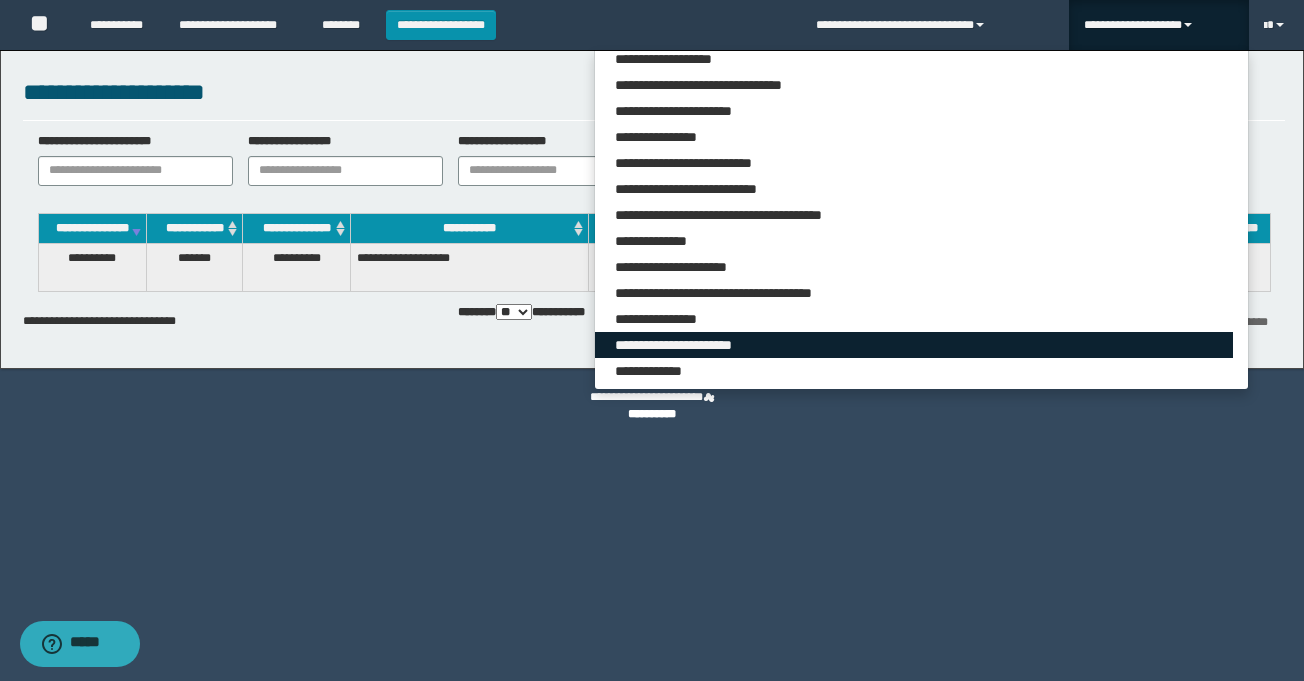 scroll, scrollTop: 2302, scrollLeft: 0, axis: vertical 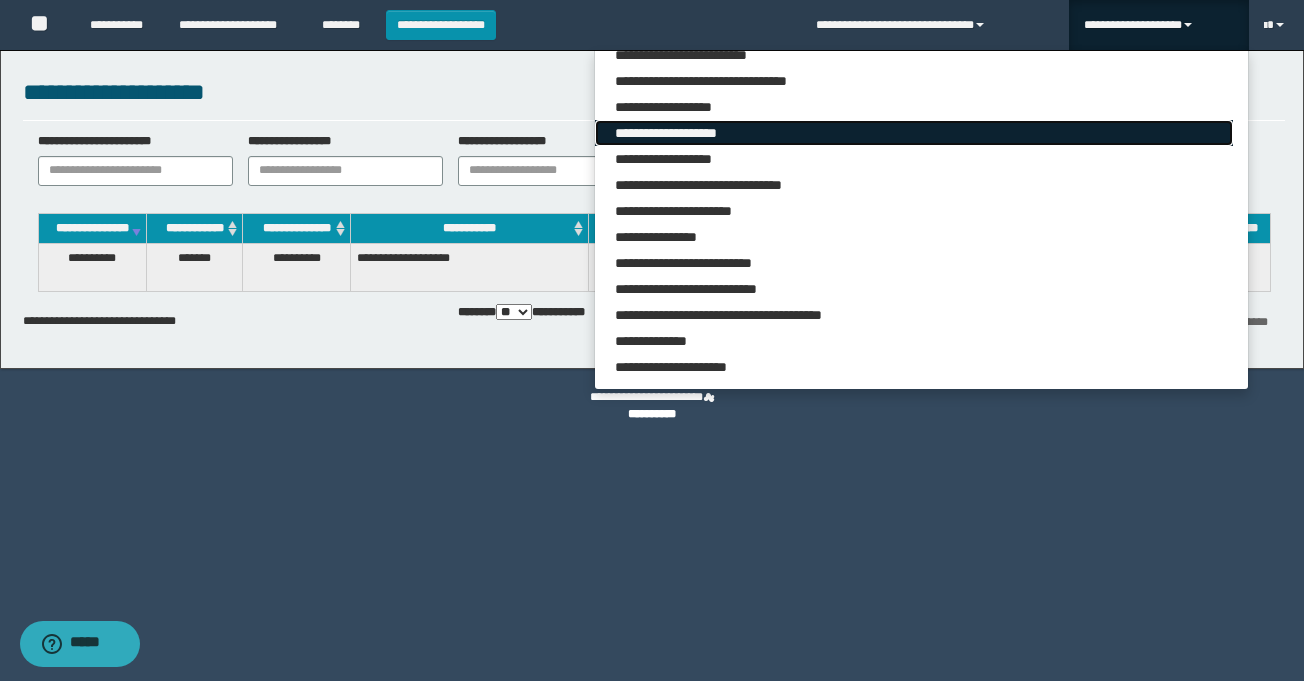 click on "**********" at bounding box center (913, 133) 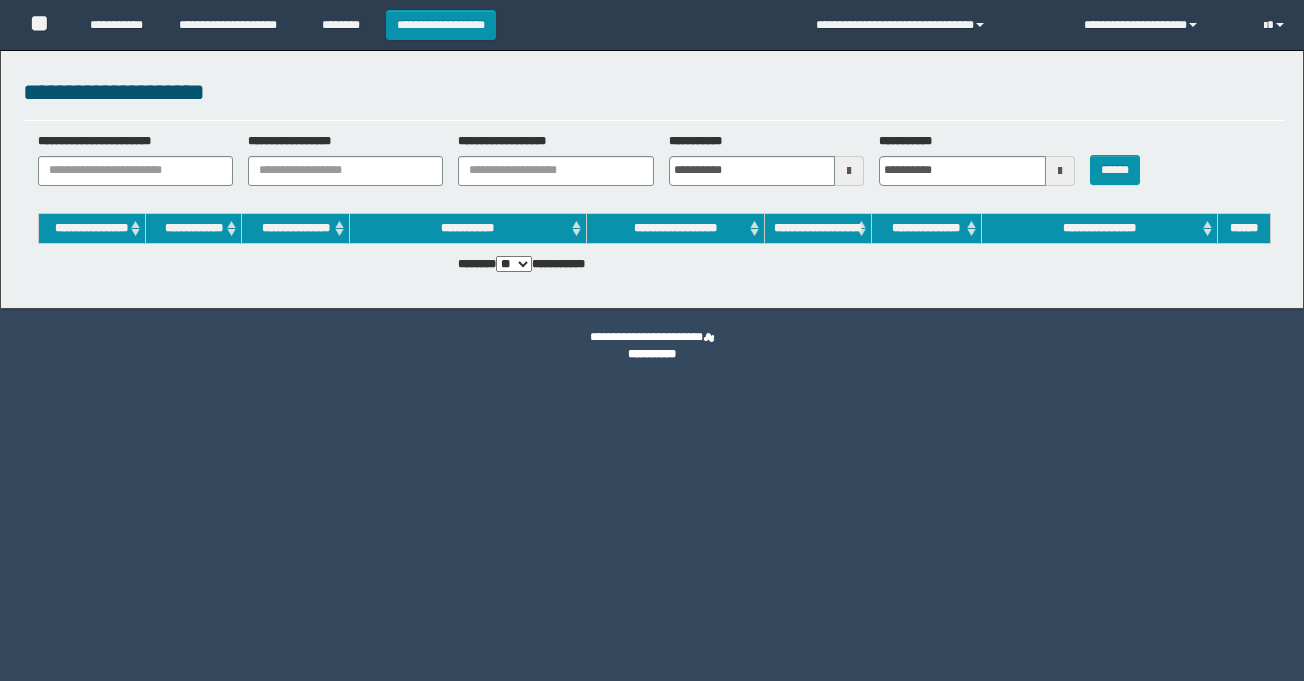 scroll, scrollTop: 0, scrollLeft: 0, axis: both 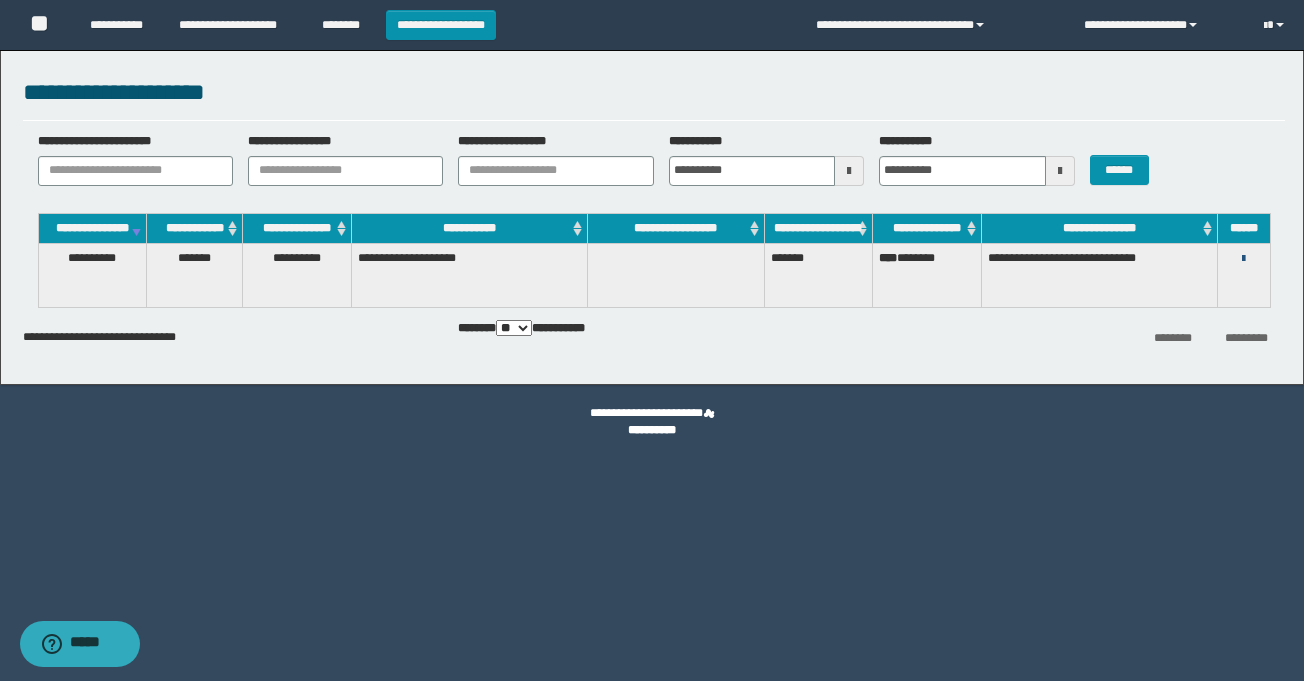 click at bounding box center [1243, 259] 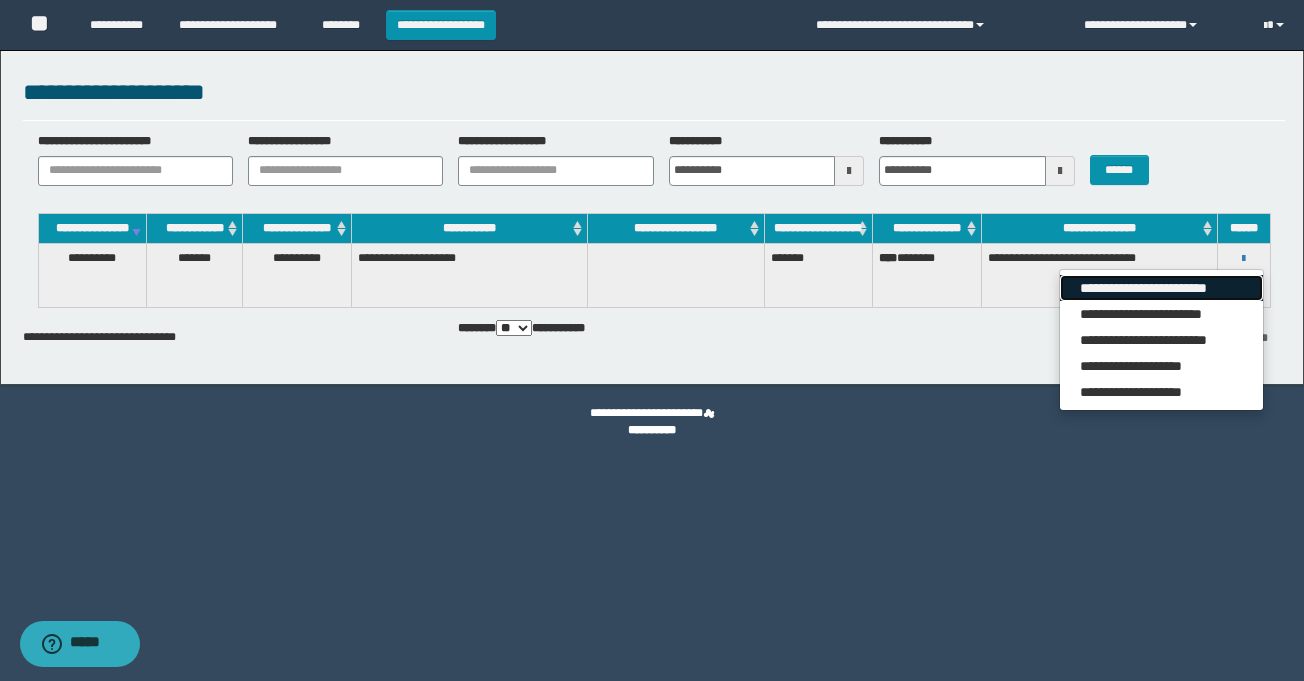 click on "**********" at bounding box center (1161, 288) 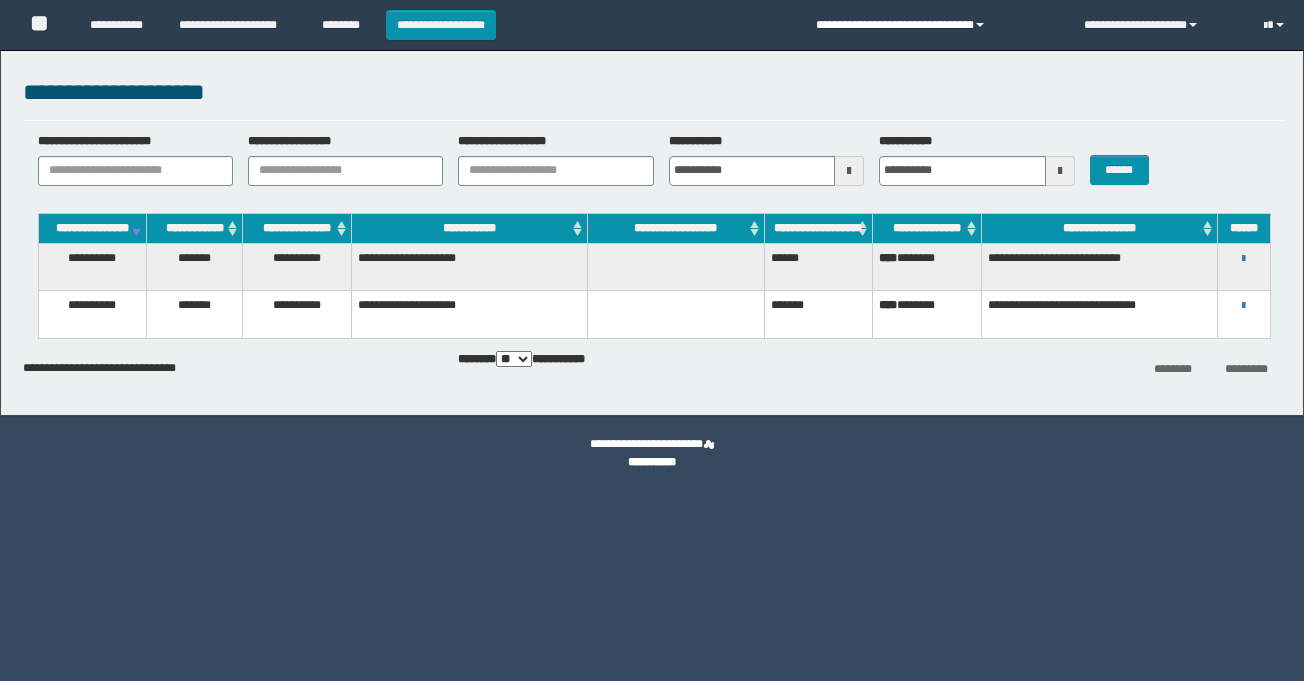 scroll, scrollTop: 0, scrollLeft: 0, axis: both 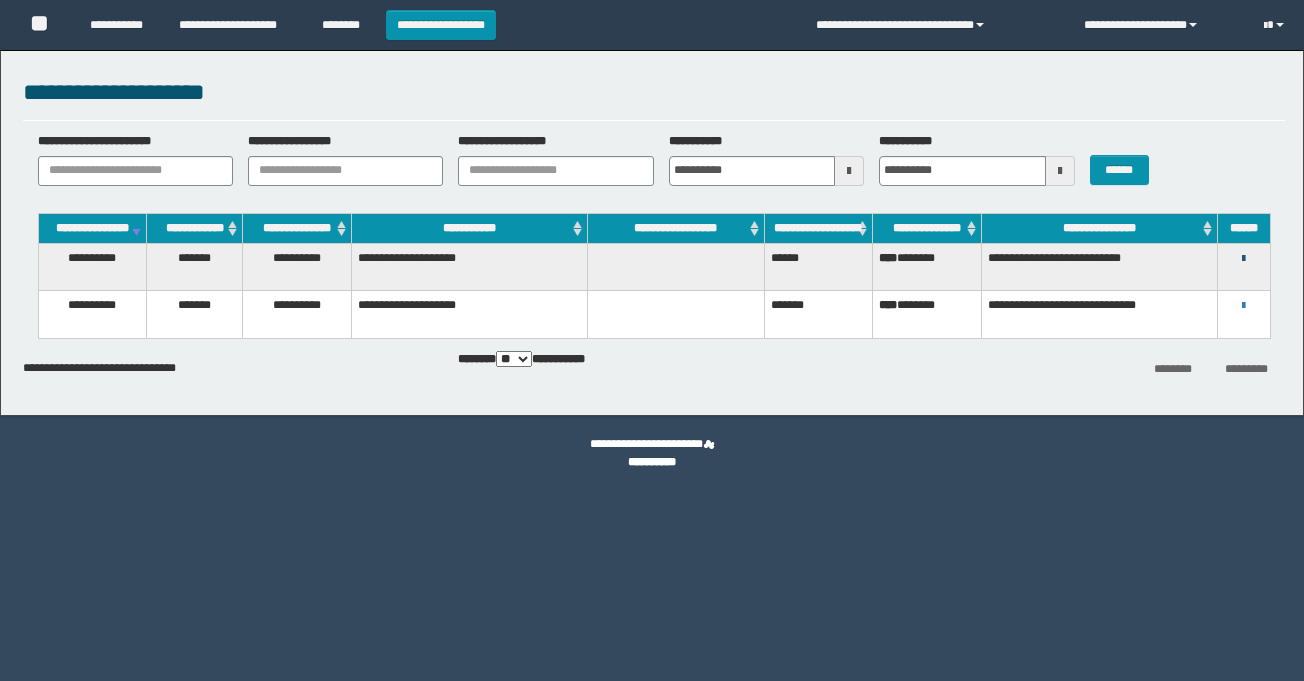 click at bounding box center [1243, 259] 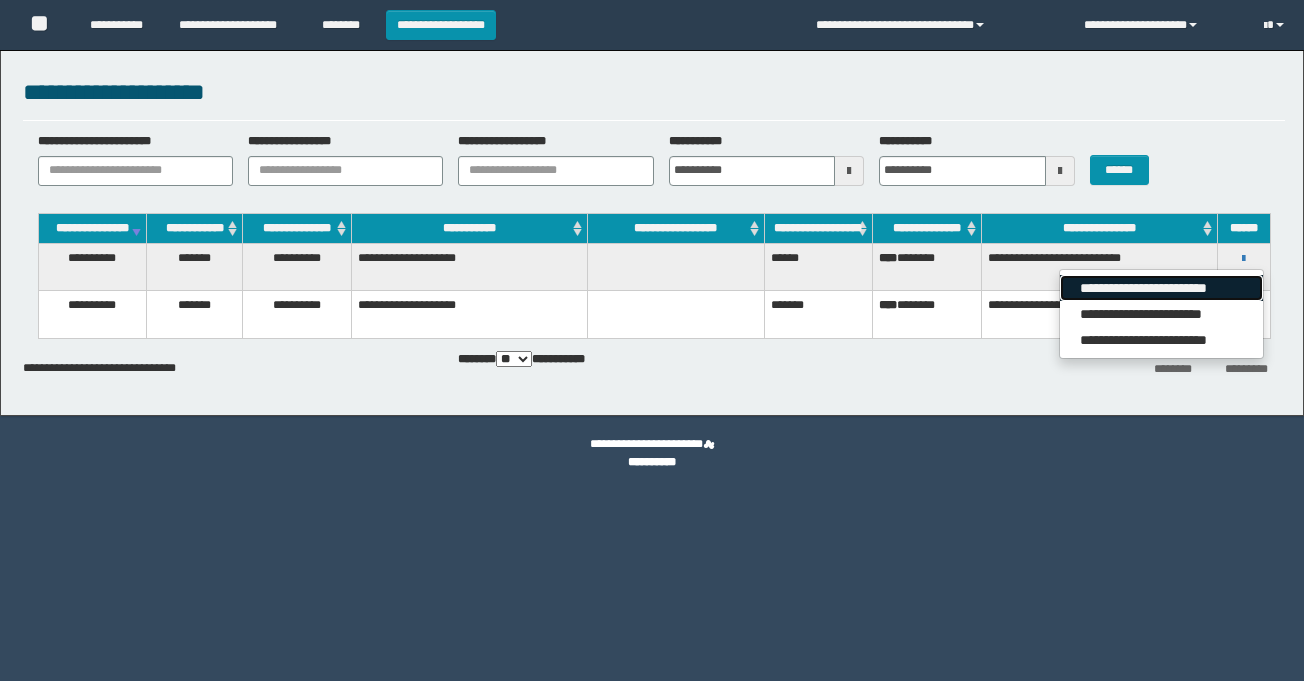 click on "**********" at bounding box center (1161, 288) 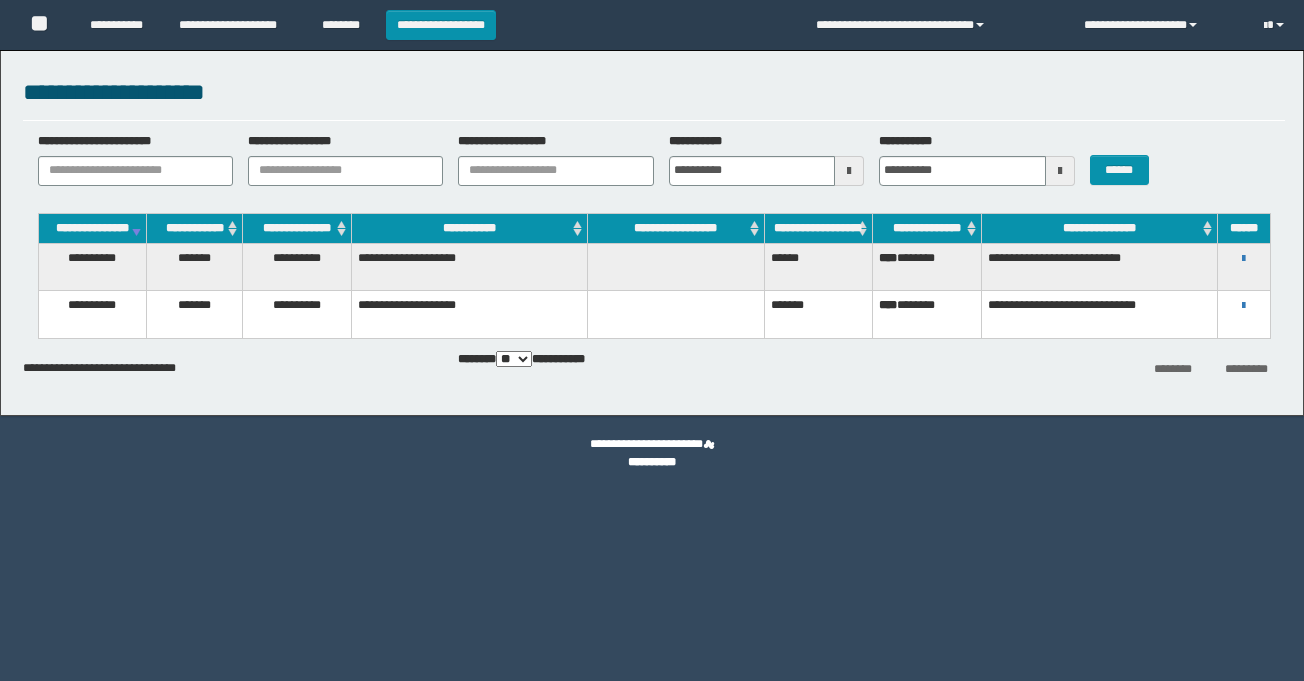 scroll, scrollTop: 0, scrollLeft: 0, axis: both 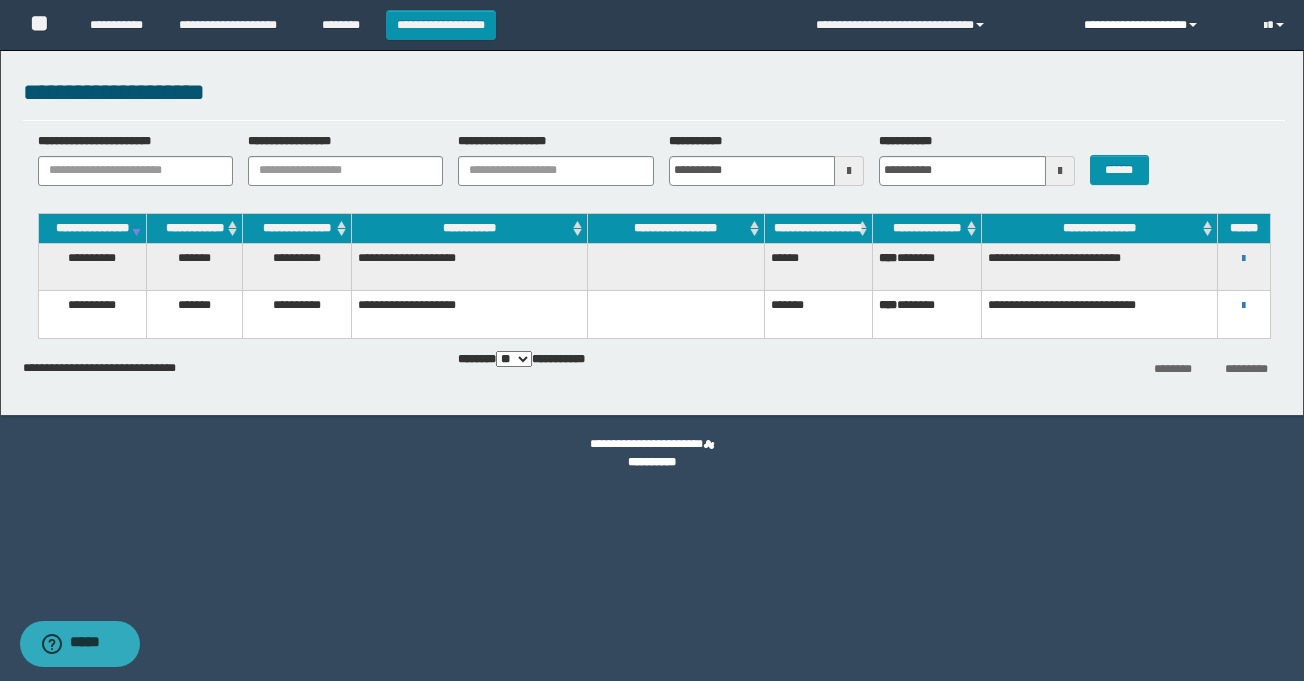 click on "**********" at bounding box center [1159, 25] 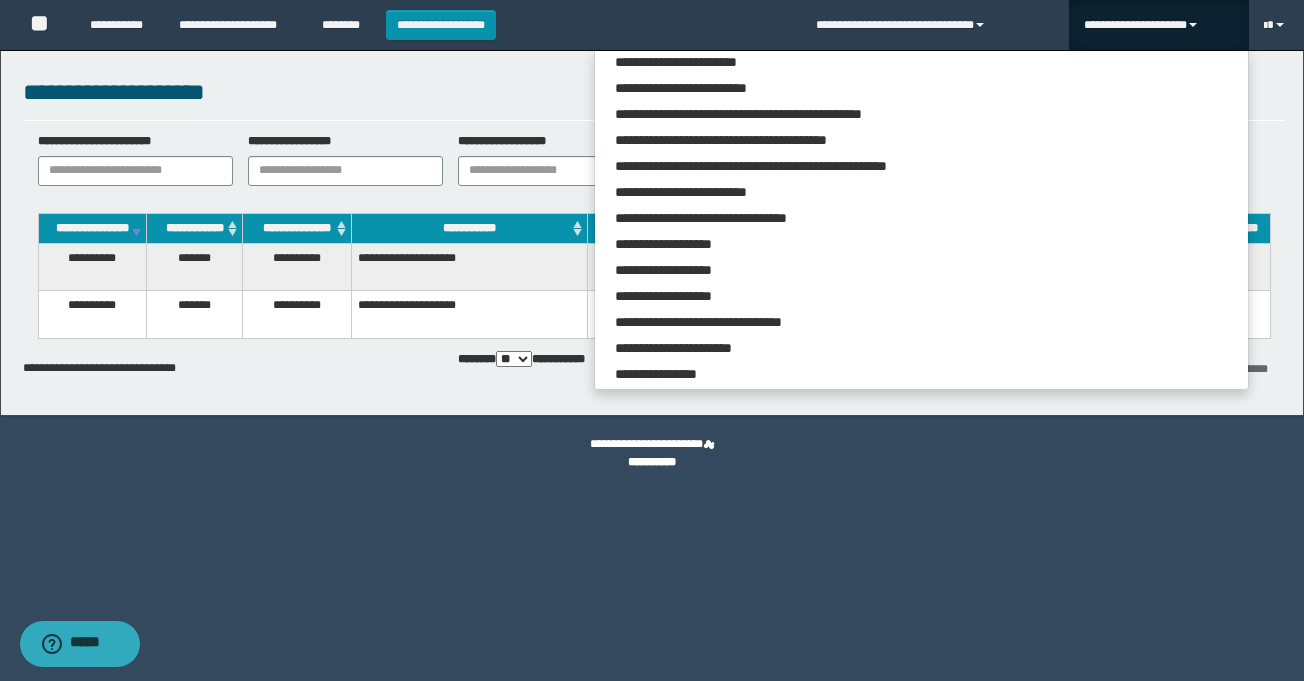 scroll, scrollTop: 2402, scrollLeft: 0, axis: vertical 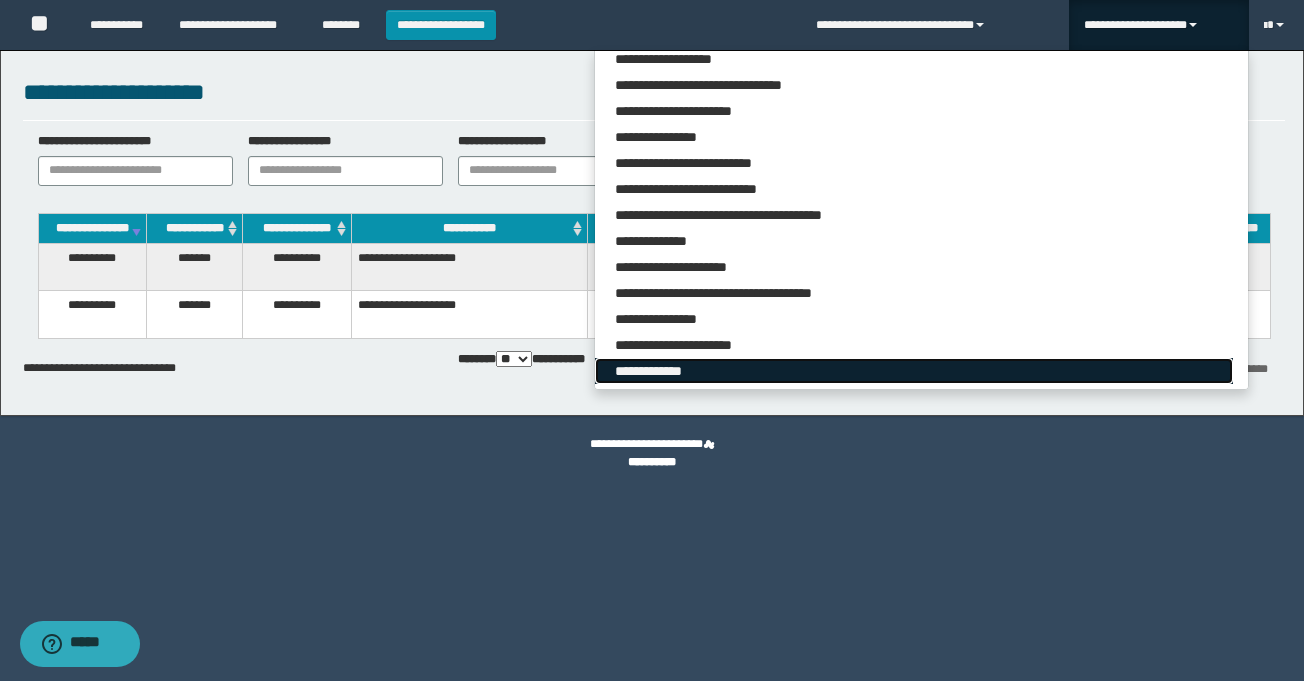 click on "**********" at bounding box center [913, 371] 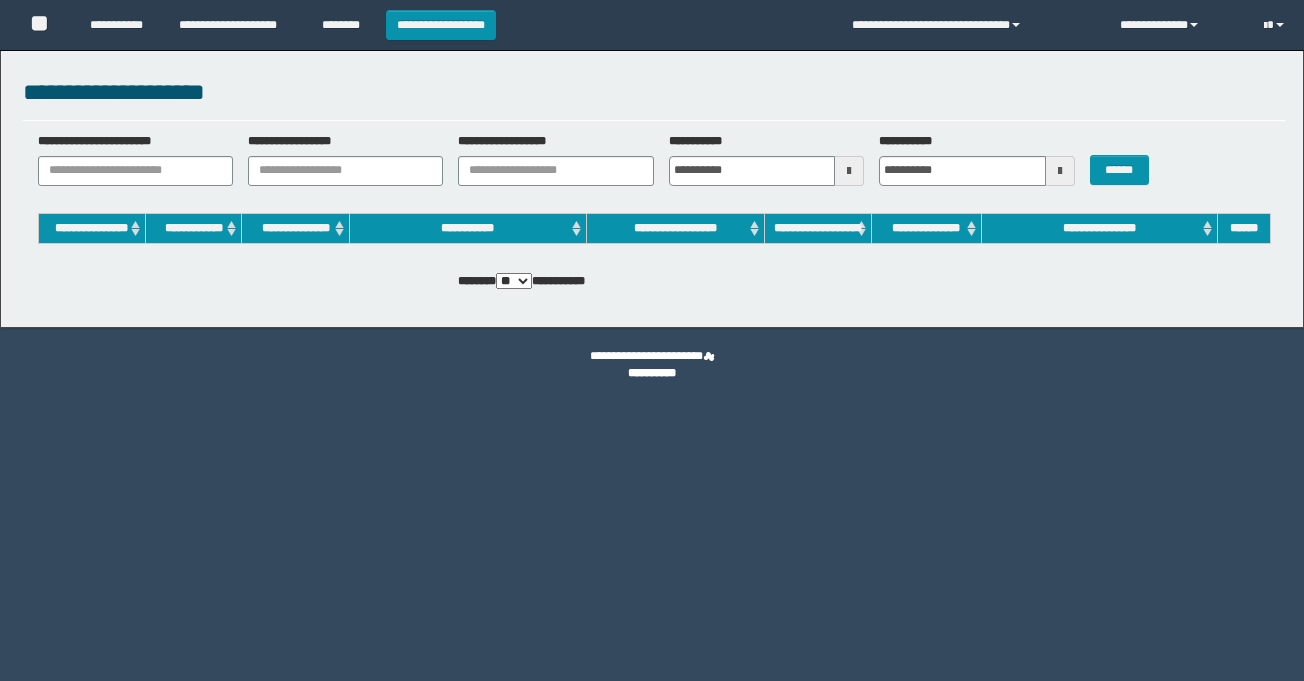 scroll, scrollTop: 0, scrollLeft: 0, axis: both 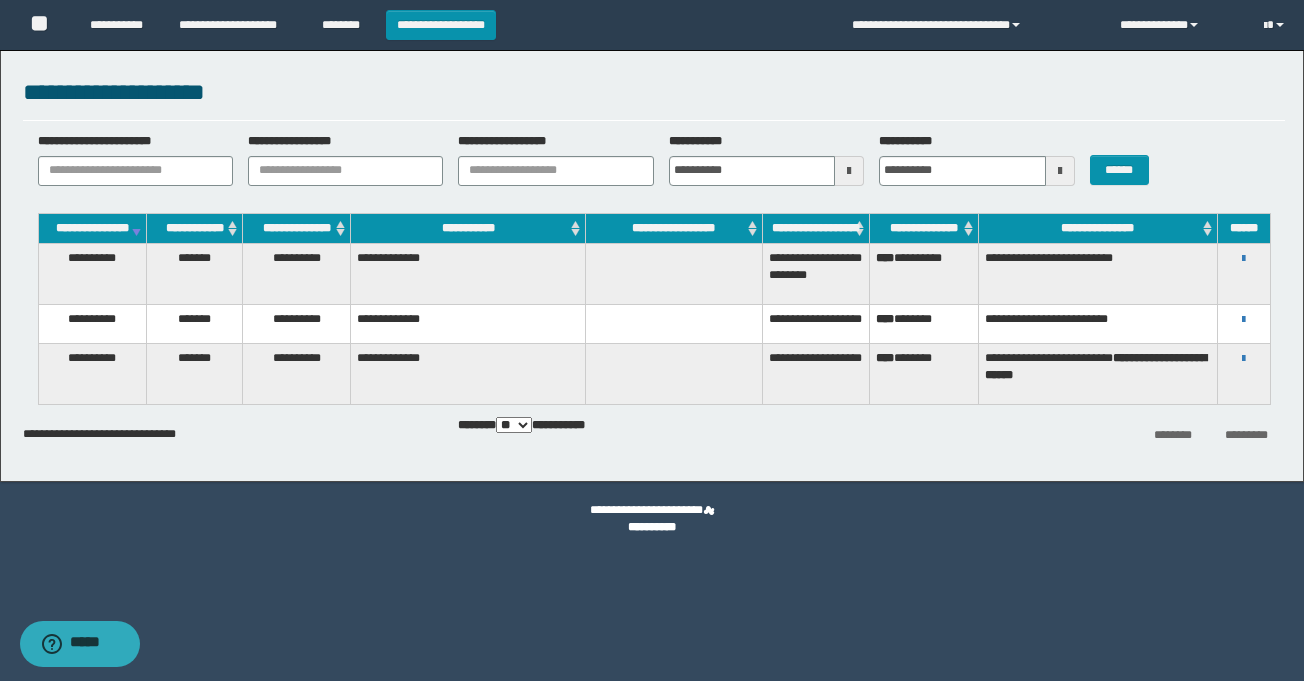 click on "**********" at bounding box center [1244, 319] 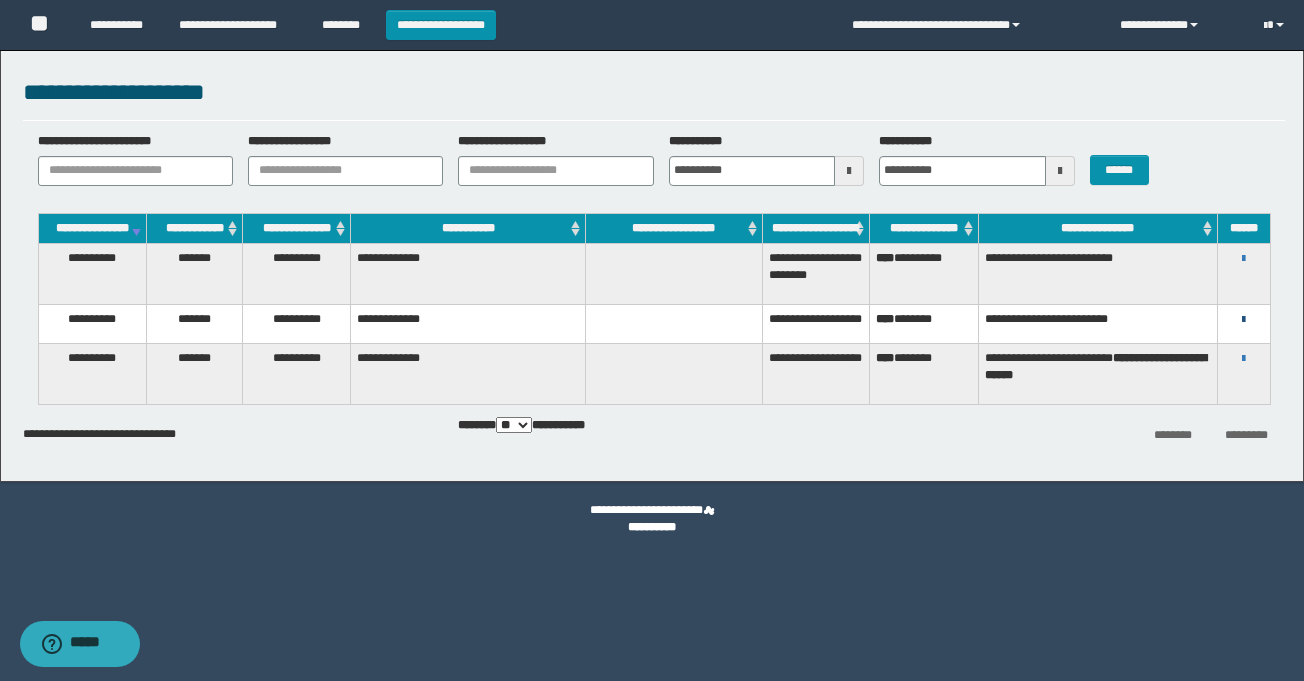 click at bounding box center (1243, 320) 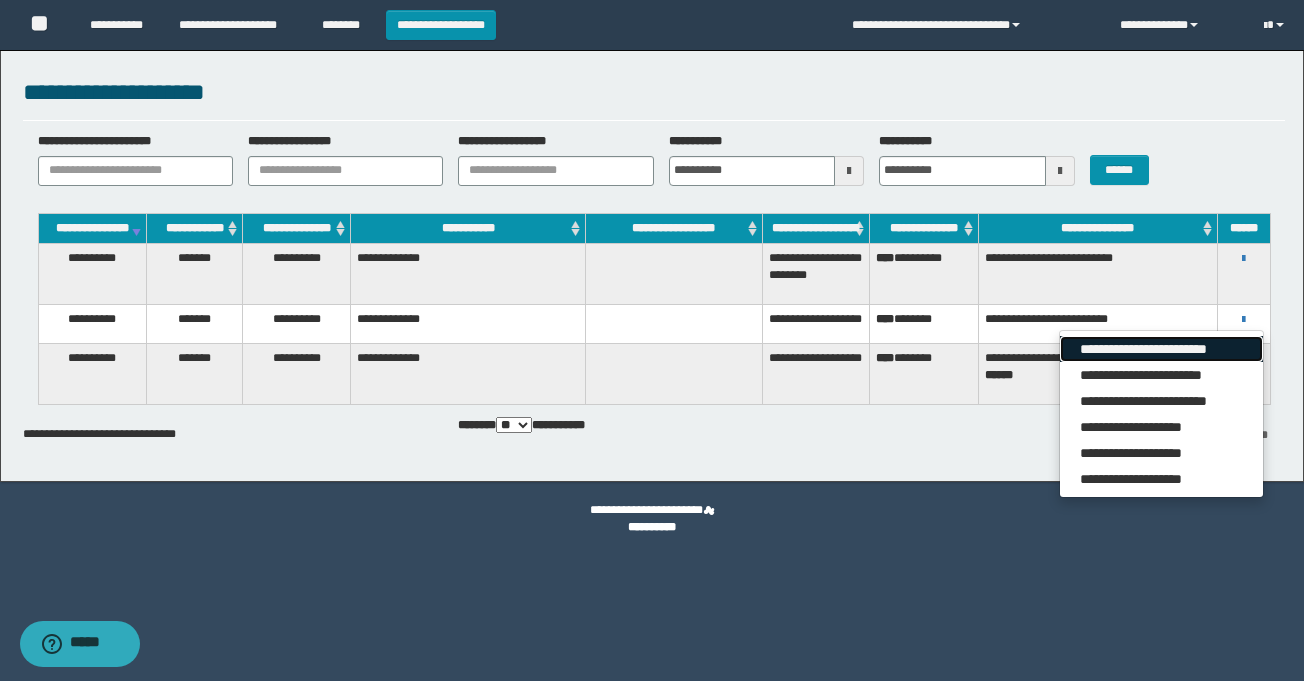 click on "**********" at bounding box center [1161, 349] 